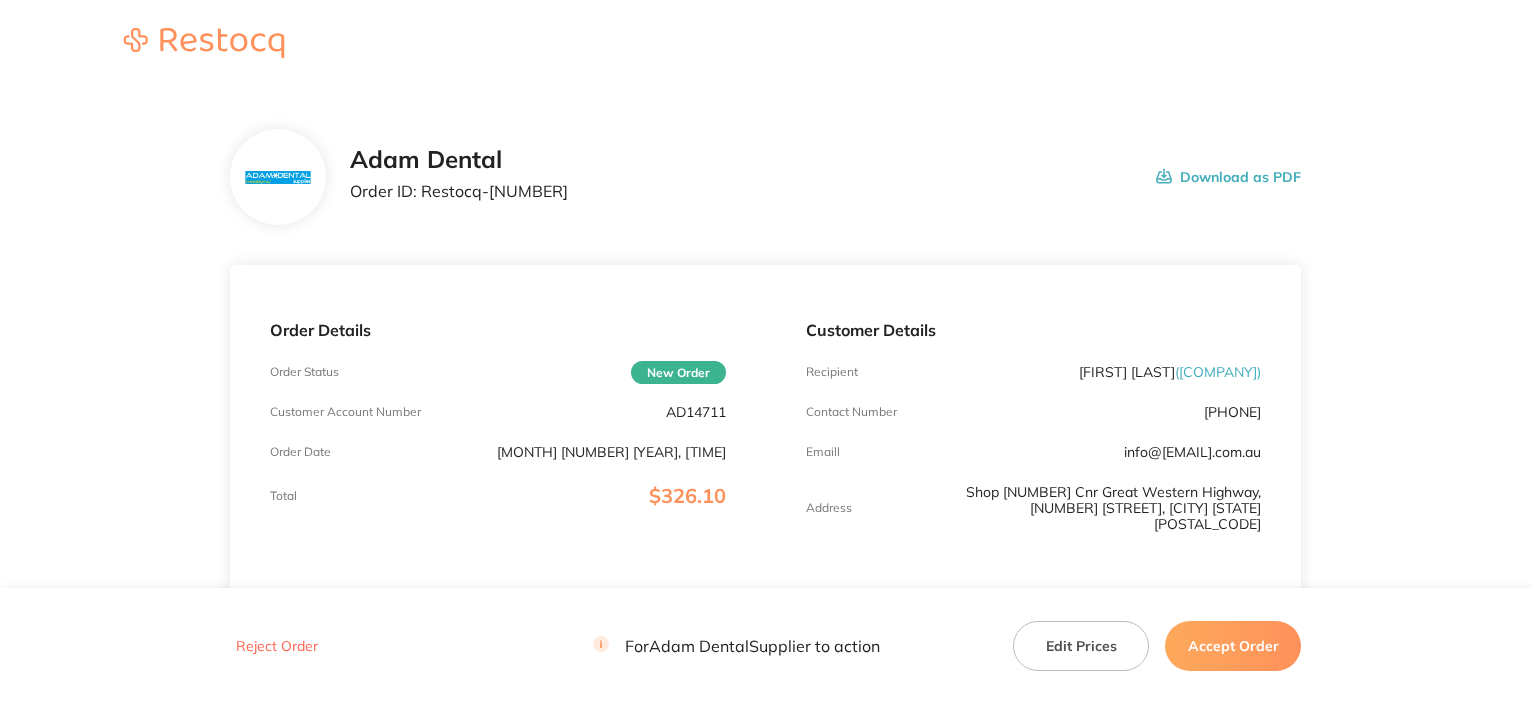 scroll, scrollTop: 0, scrollLeft: 0, axis: both 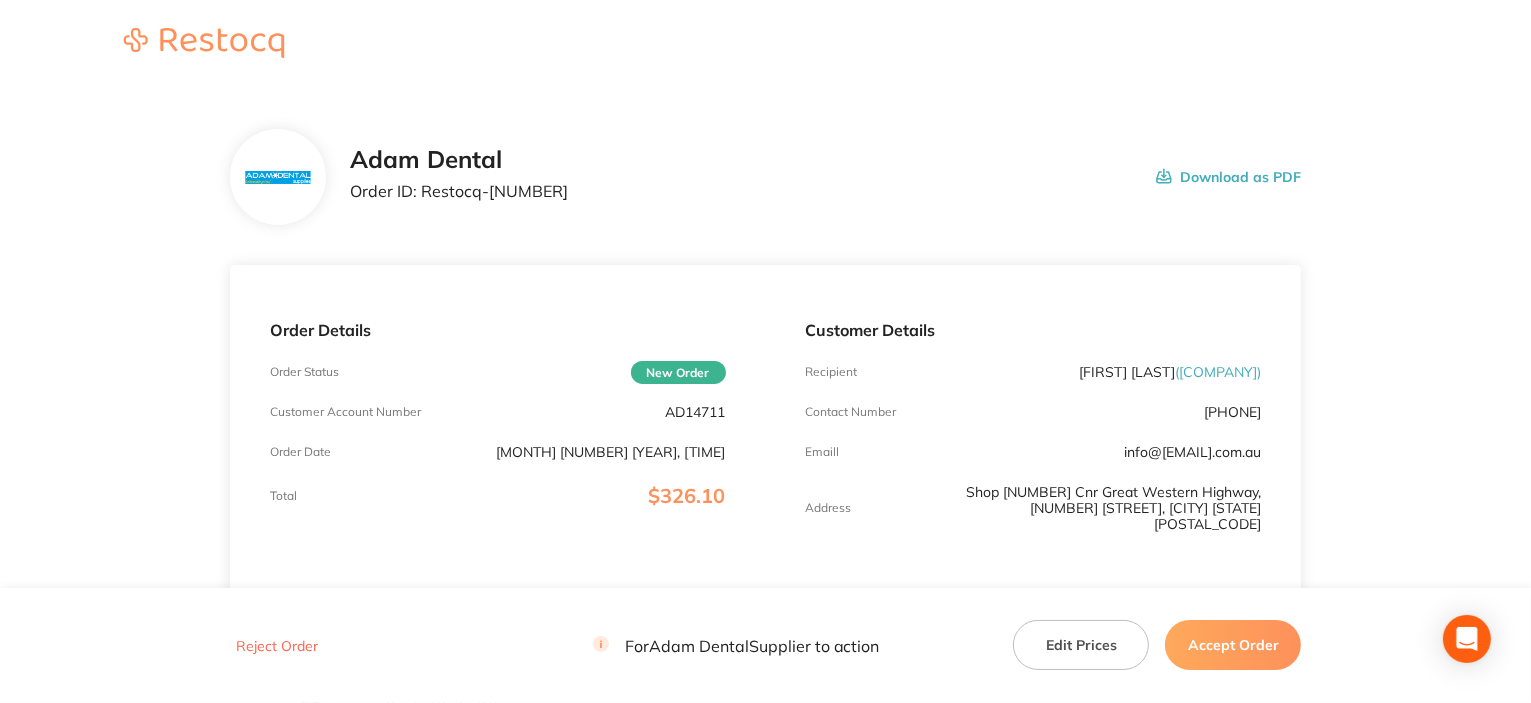 click on "AD14711" at bounding box center [696, 412] 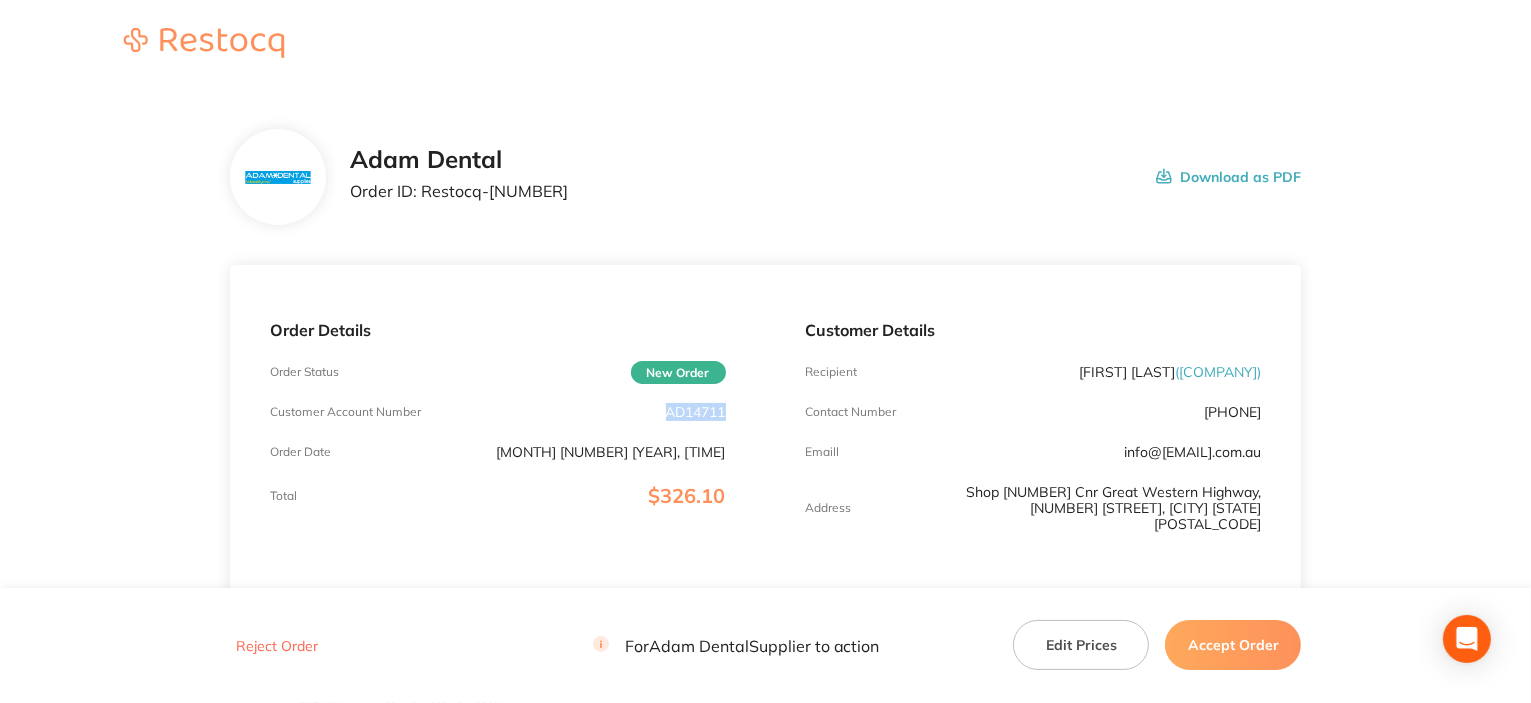 click on "AD14711" at bounding box center (696, 412) 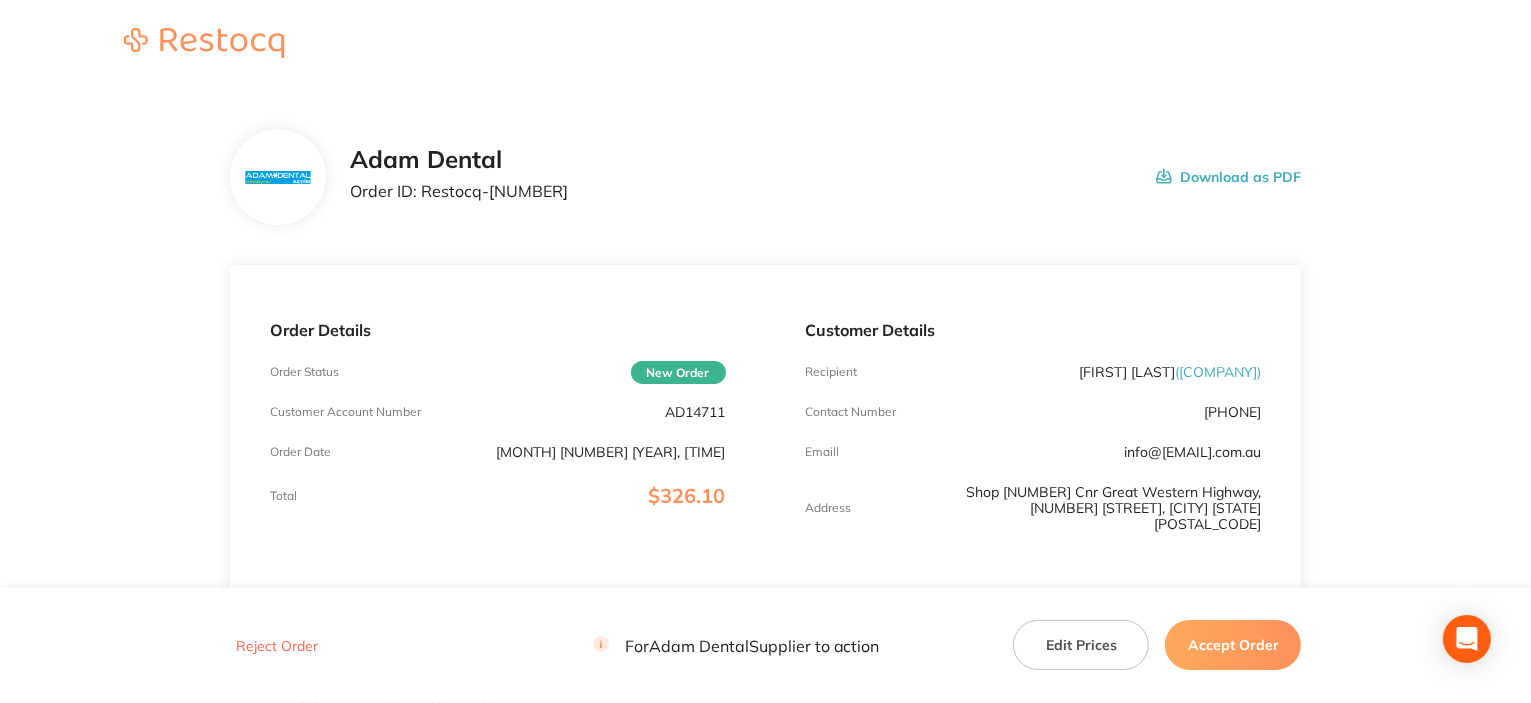 click on "Recipient [FIRST] [LAST]  ( [COMPANY]  )" at bounding box center (1034, 372) 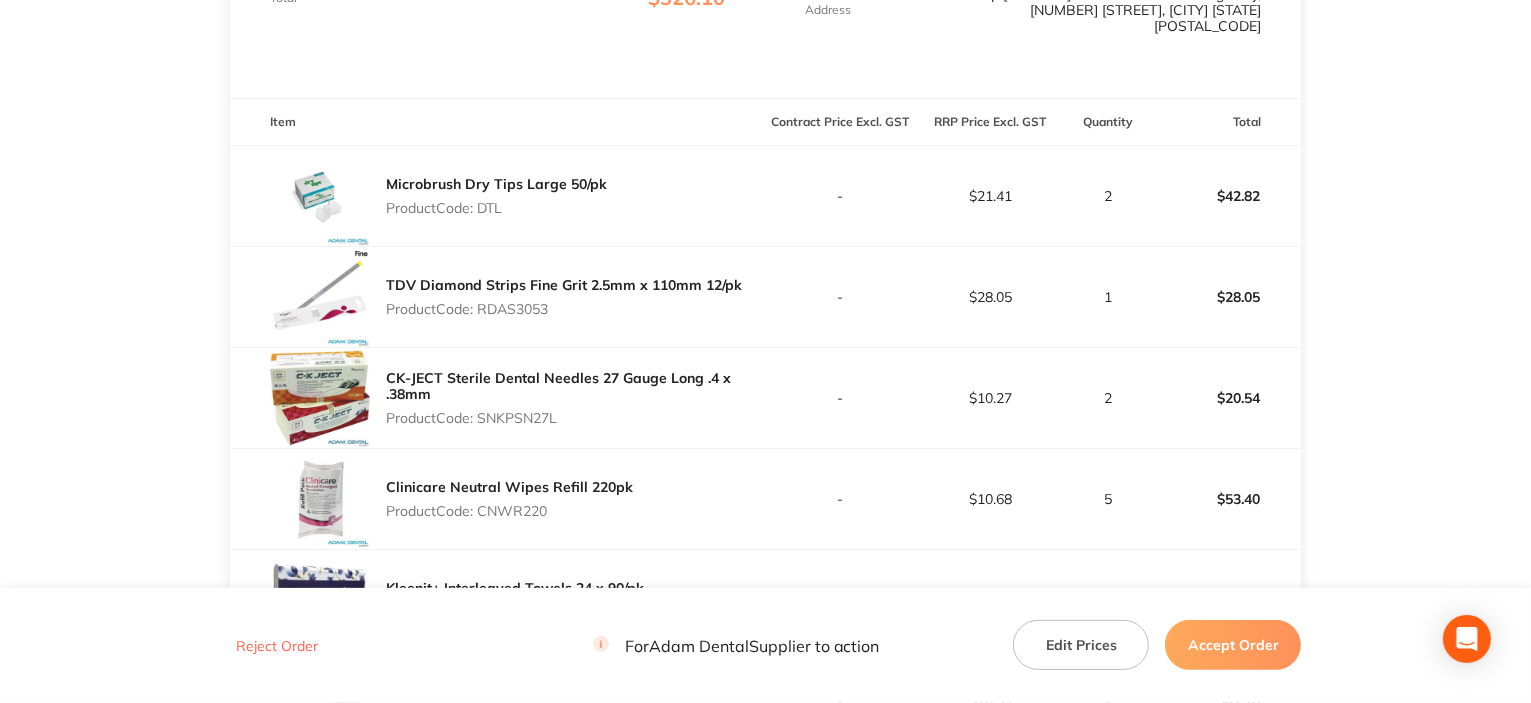 scroll, scrollTop: 500, scrollLeft: 0, axis: vertical 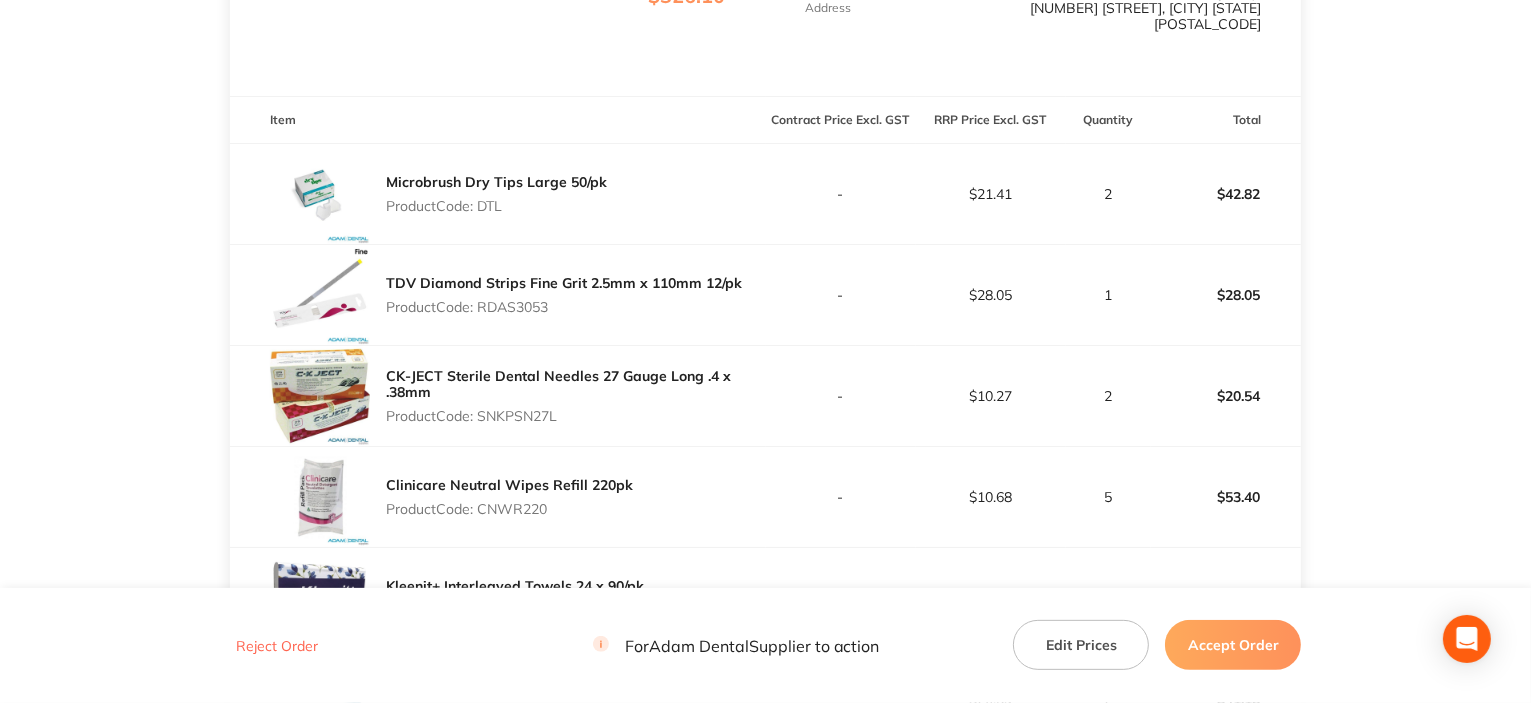 click on "Product   Code:  DTL" at bounding box center (496, 206) 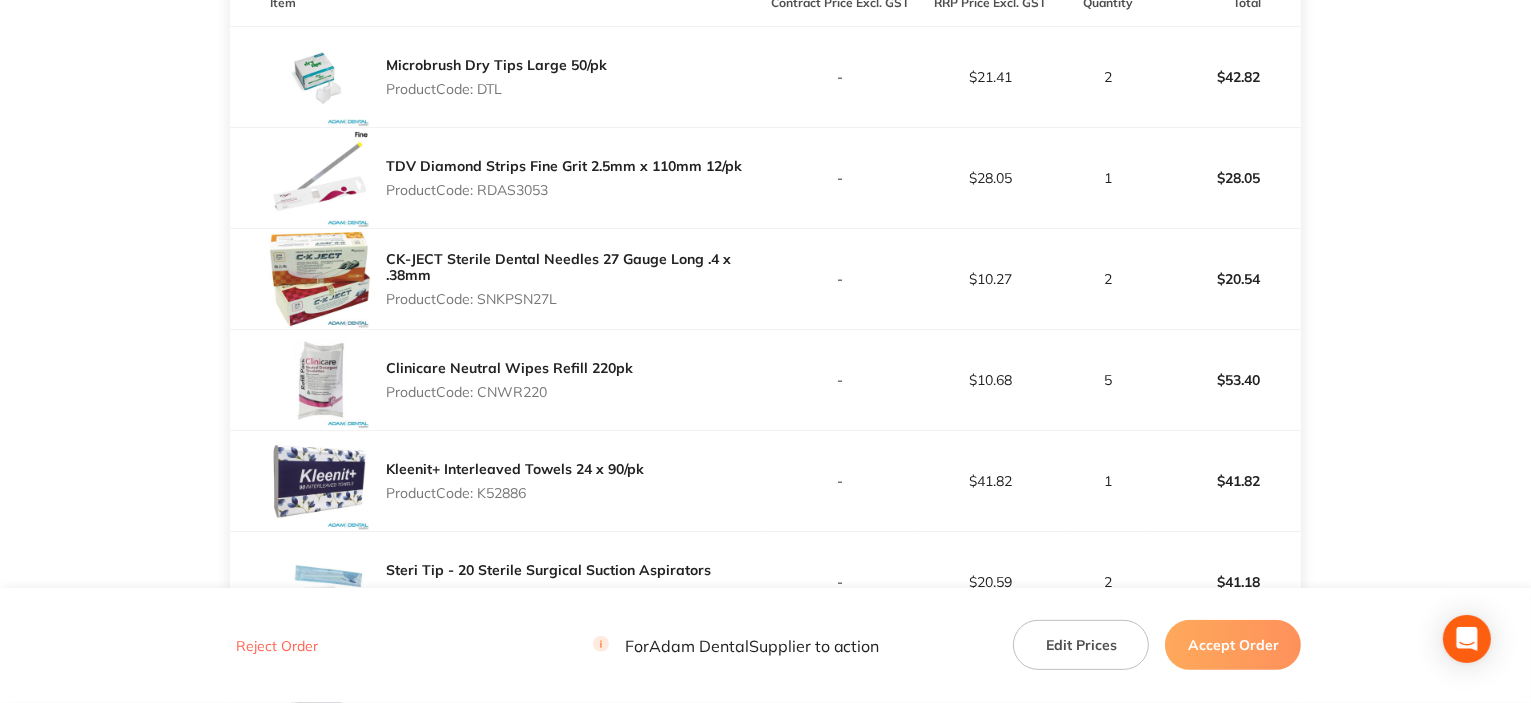 scroll, scrollTop: 700, scrollLeft: 0, axis: vertical 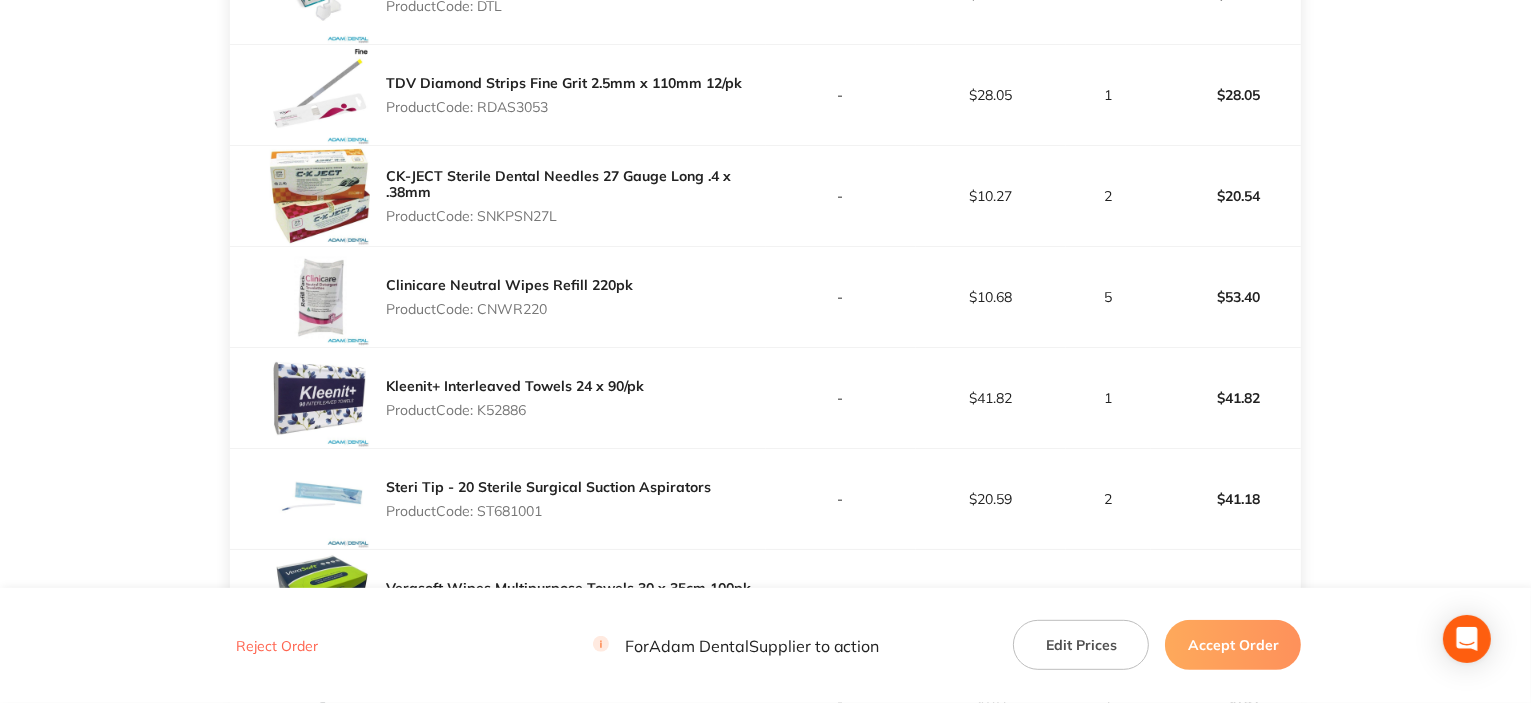 click on "Product   Code:  CNWR220" at bounding box center [509, 309] 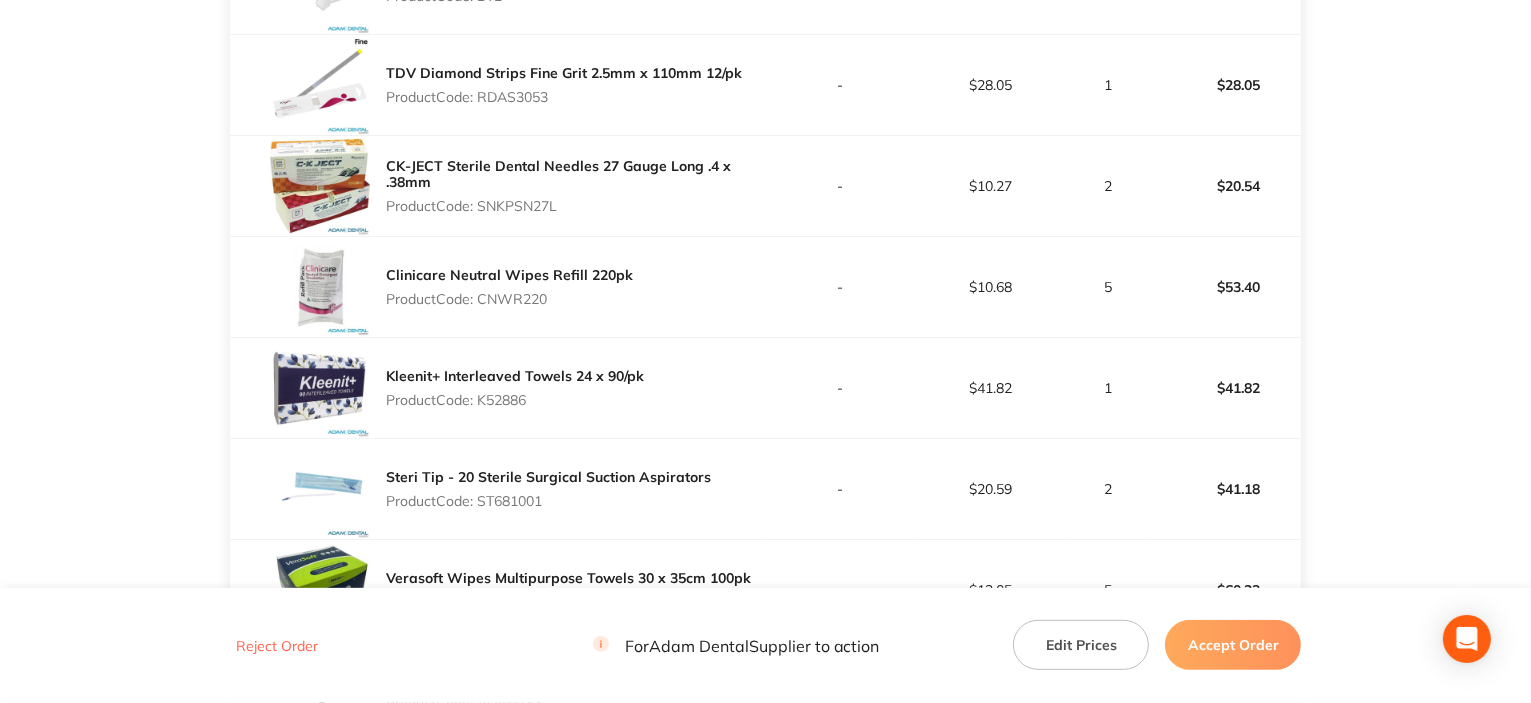 scroll, scrollTop: 800, scrollLeft: 0, axis: vertical 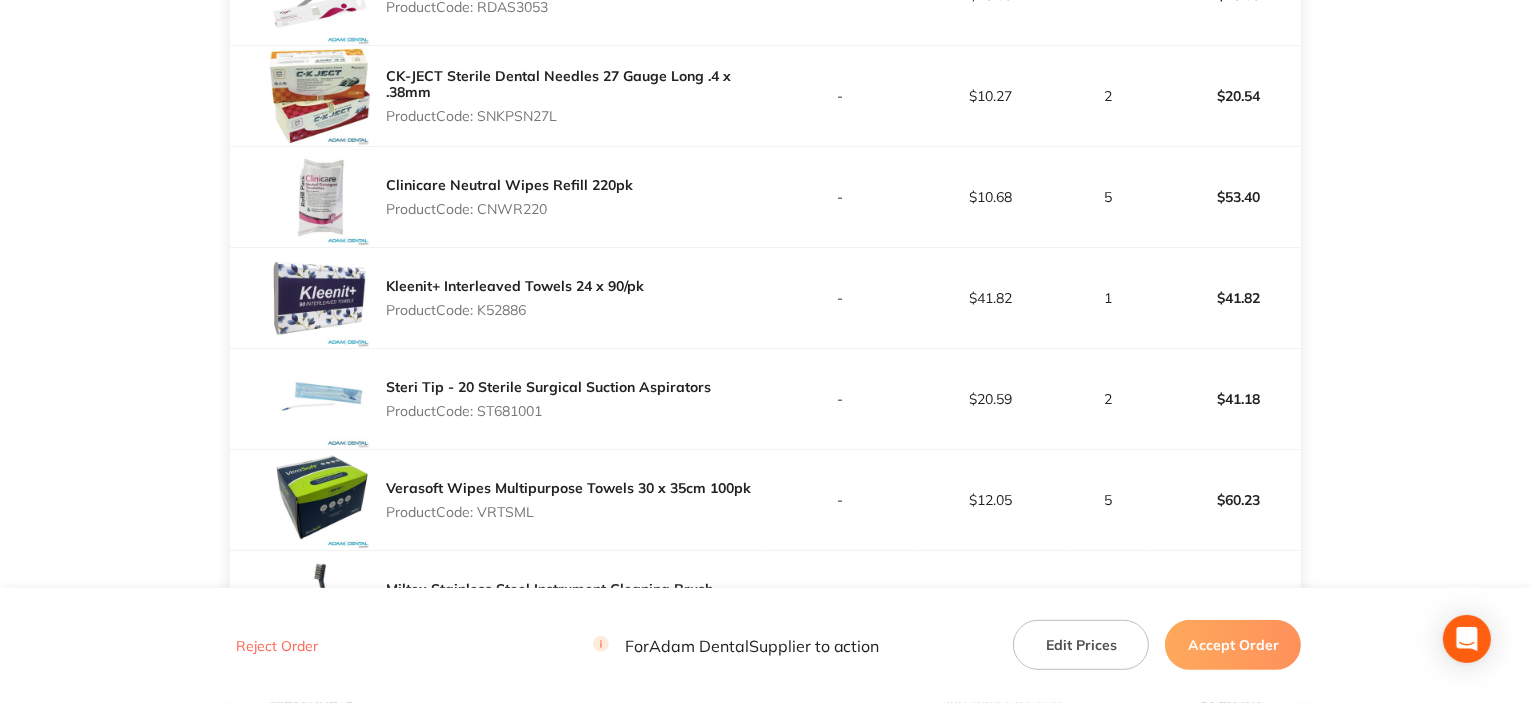 click on "Product Code: ST681001" at bounding box center [548, 411] 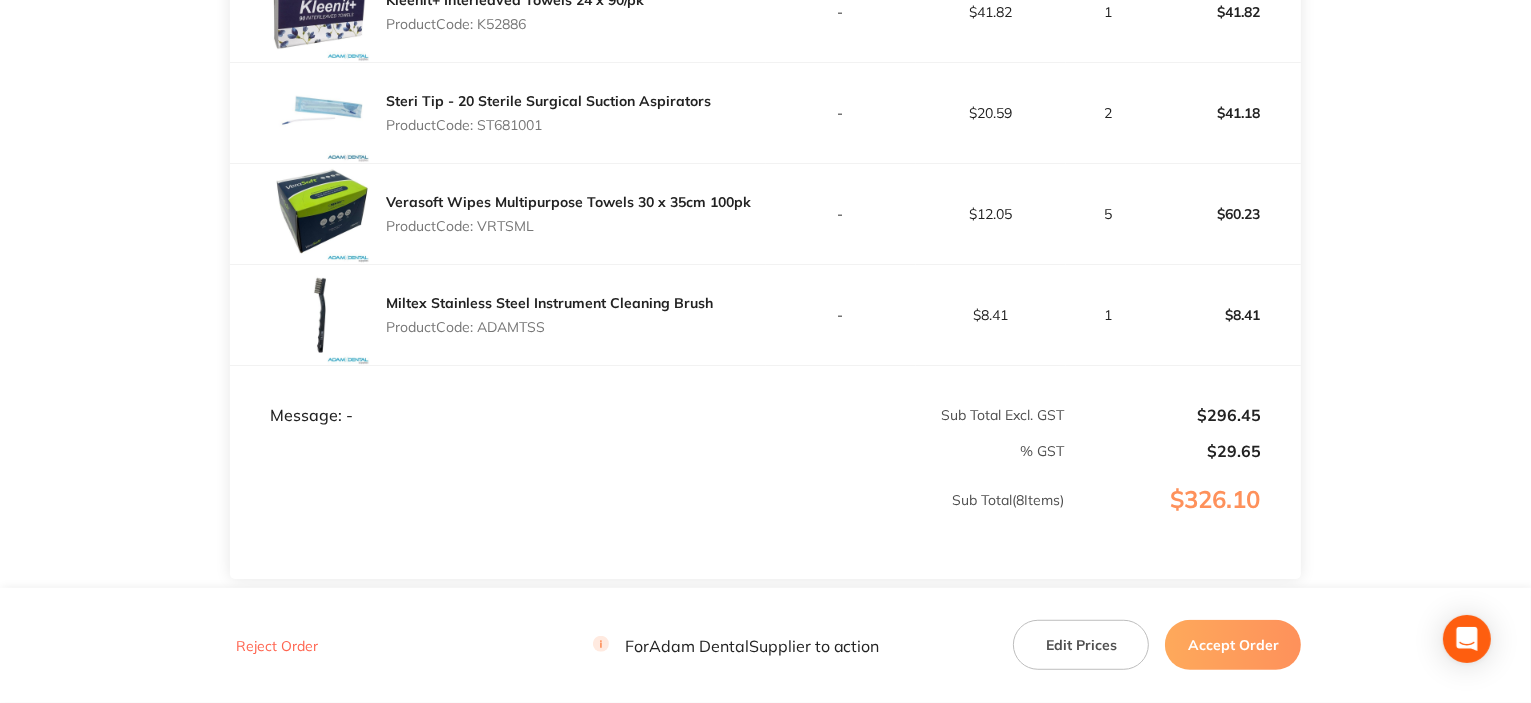 scroll, scrollTop: 1100, scrollLeft: 0, axis: vertical 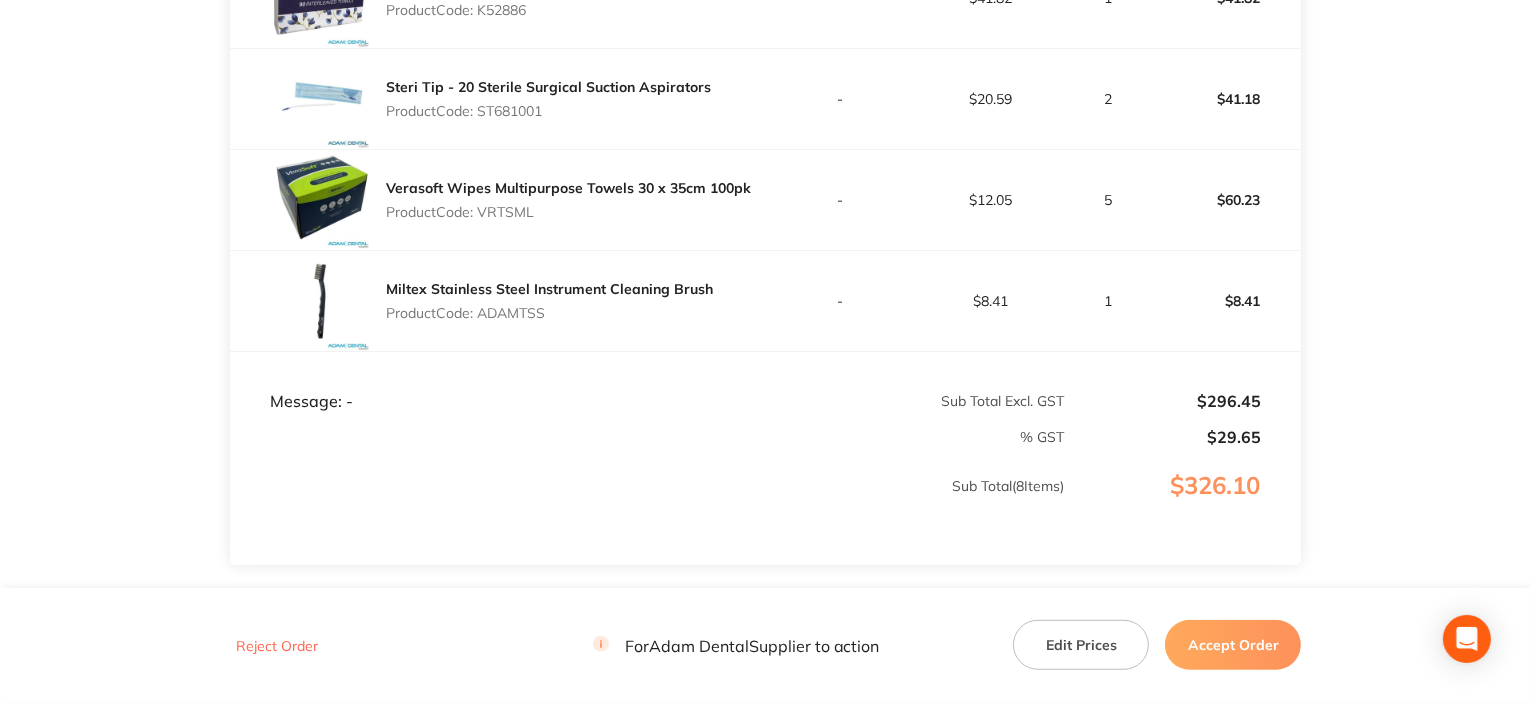 click on "Product   Code:  VRTSML" at bounding box center [568, 212] 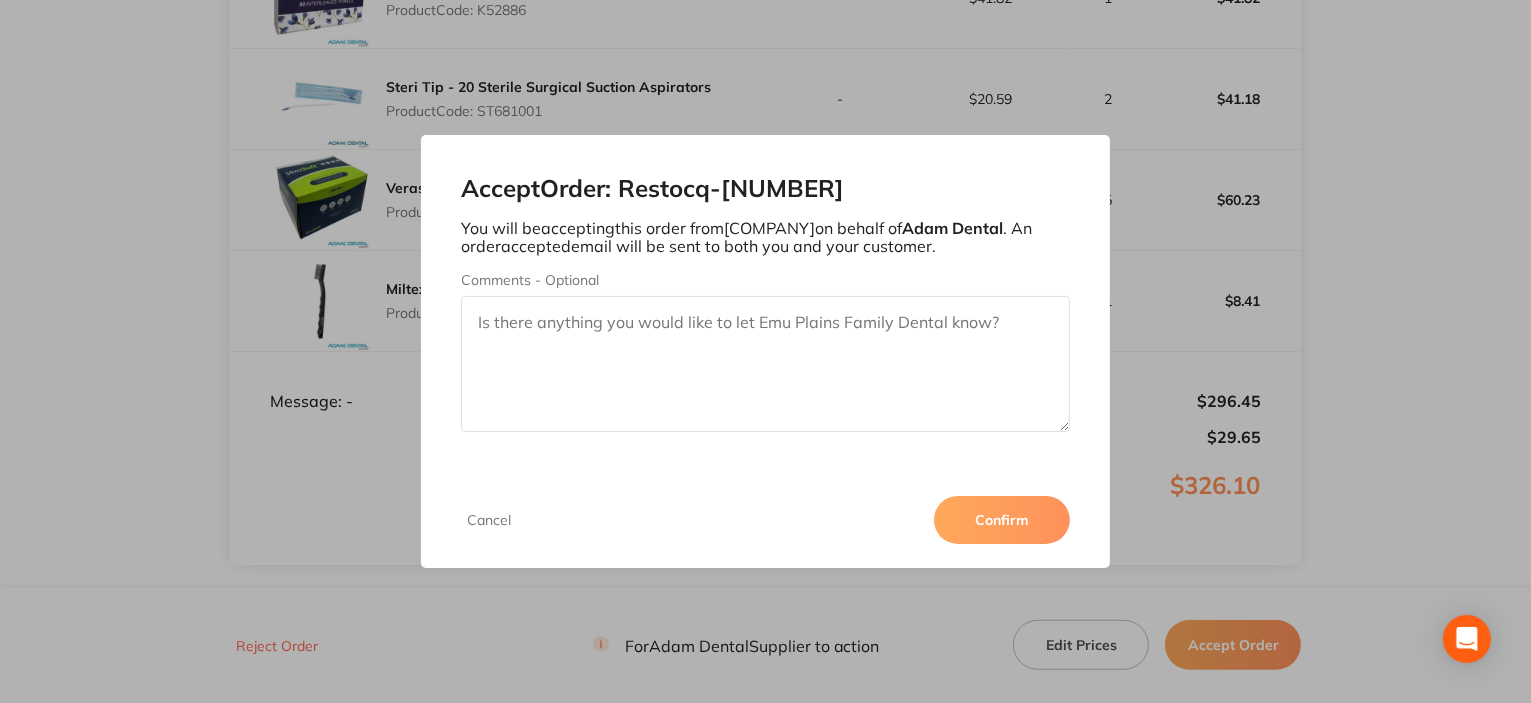 click on "Cancel Confirm" at bounding box center (765, 520) 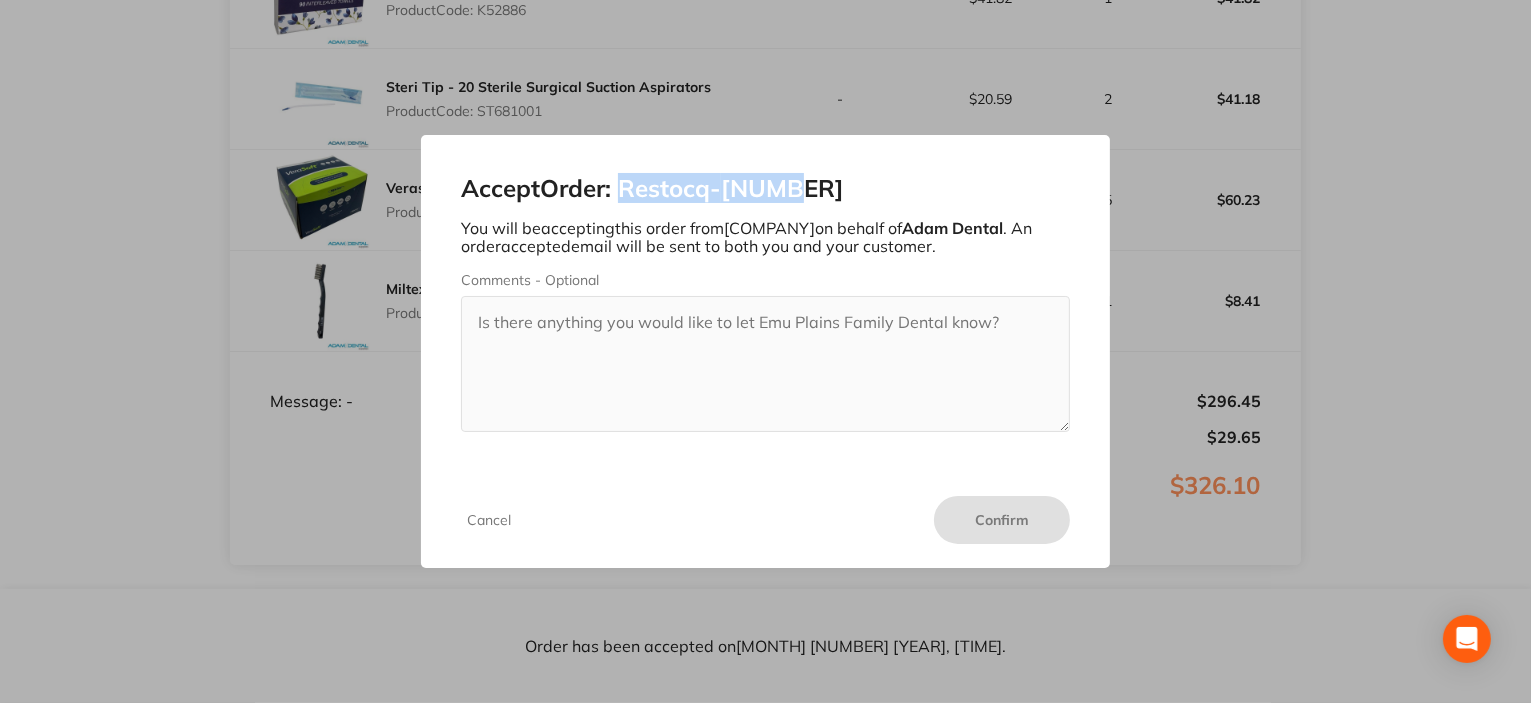 drag, startPoint x: 623, startPoint y: 186, endPoint x: 888, endPoint y: 191, distance: 265.04718 